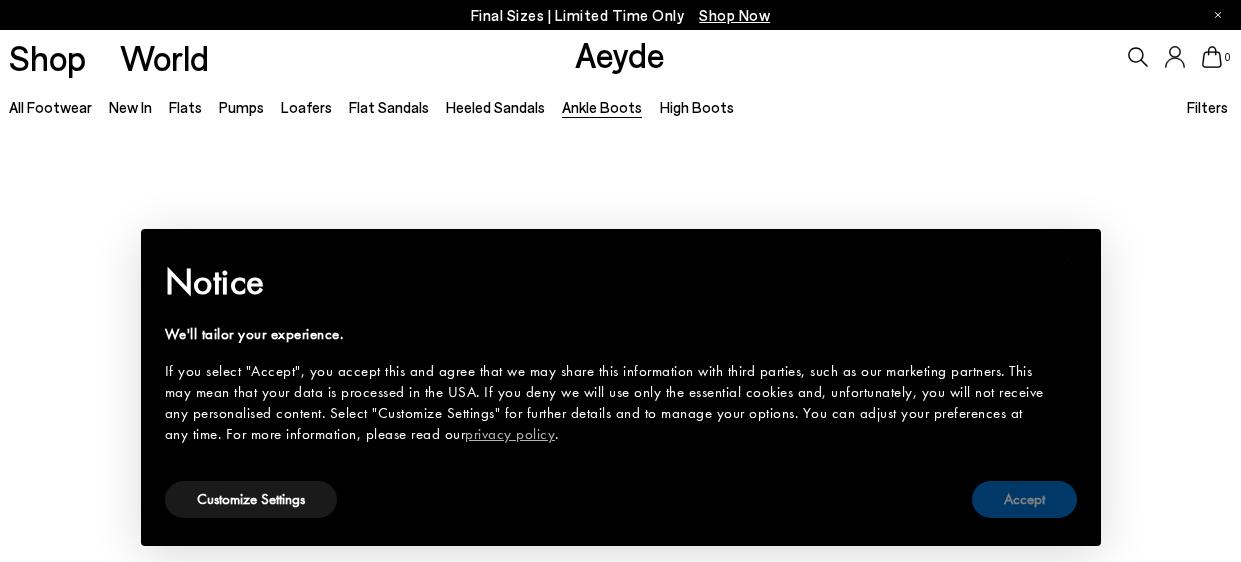click on "Accept" at bounding box center [1024, 499] 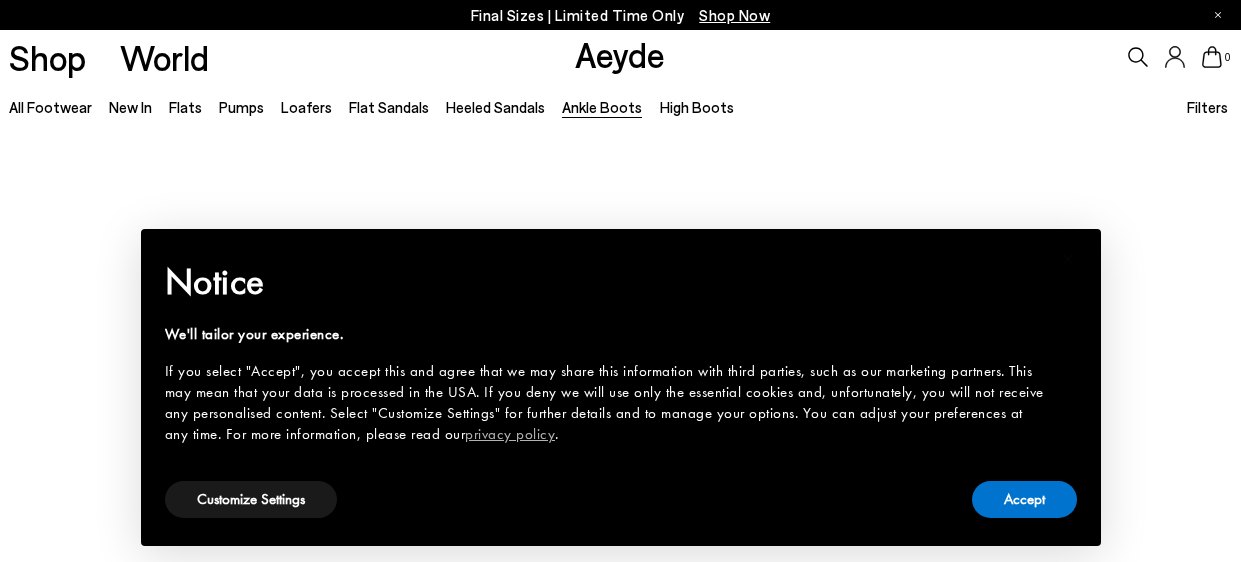 click 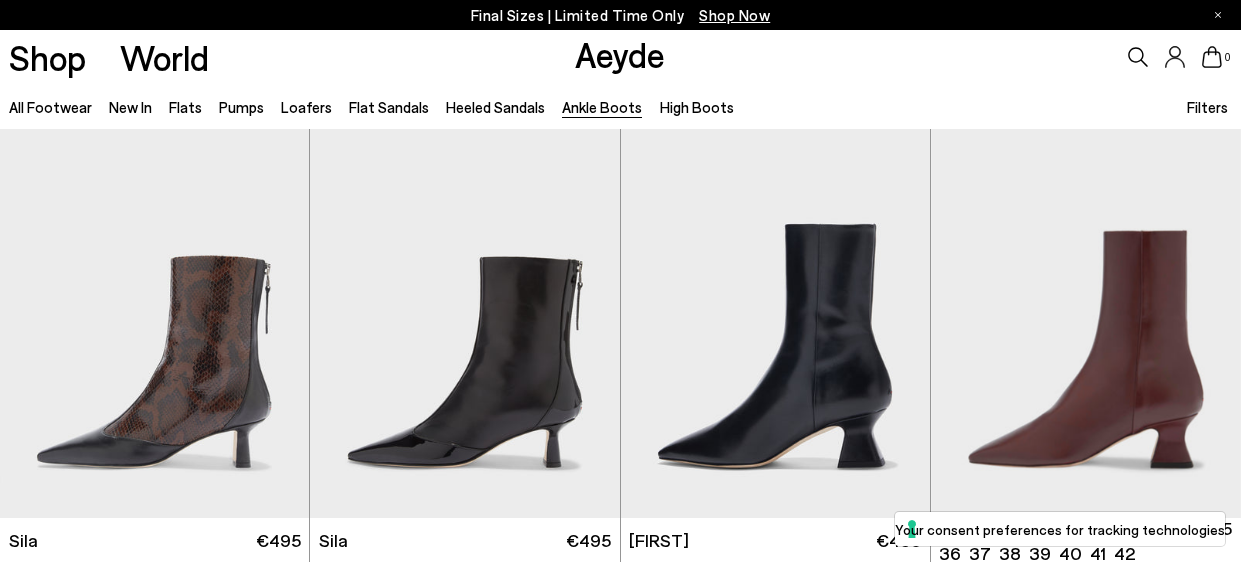 click on "Shop Now" at bounding box center (734, 15) 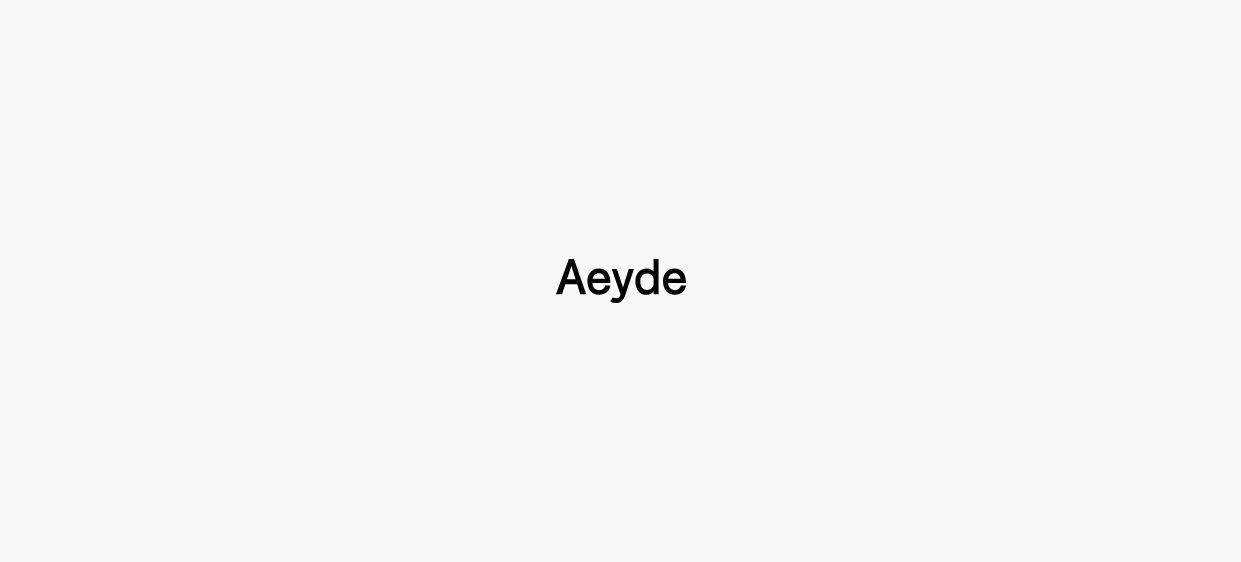 scroll, scrollTop: 0, scrollLeft: 0, axis: both 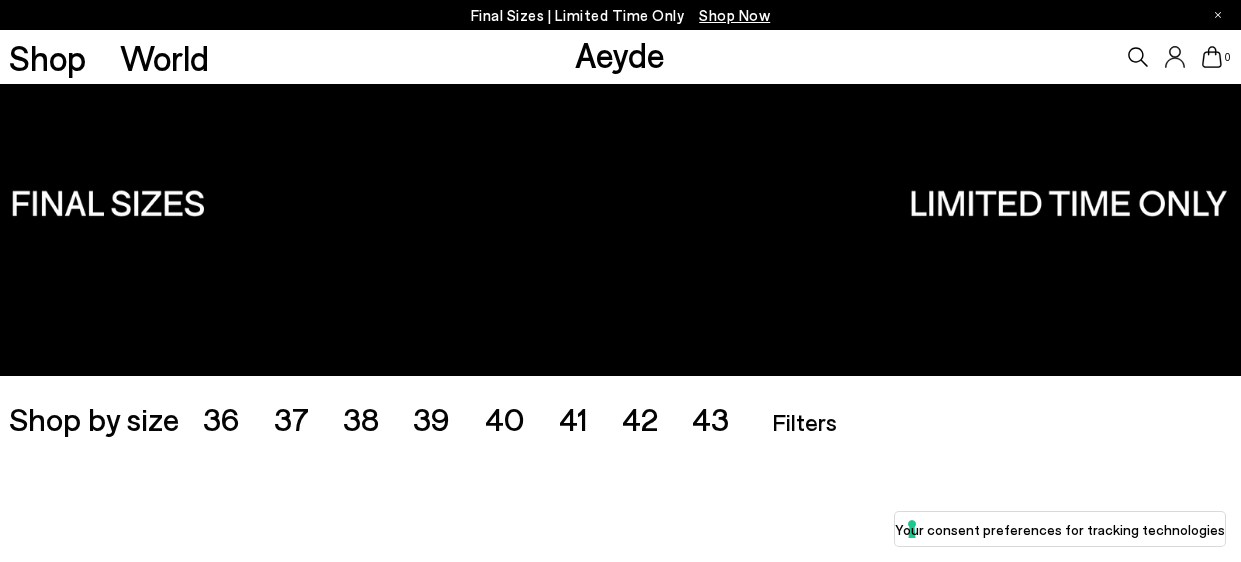 type 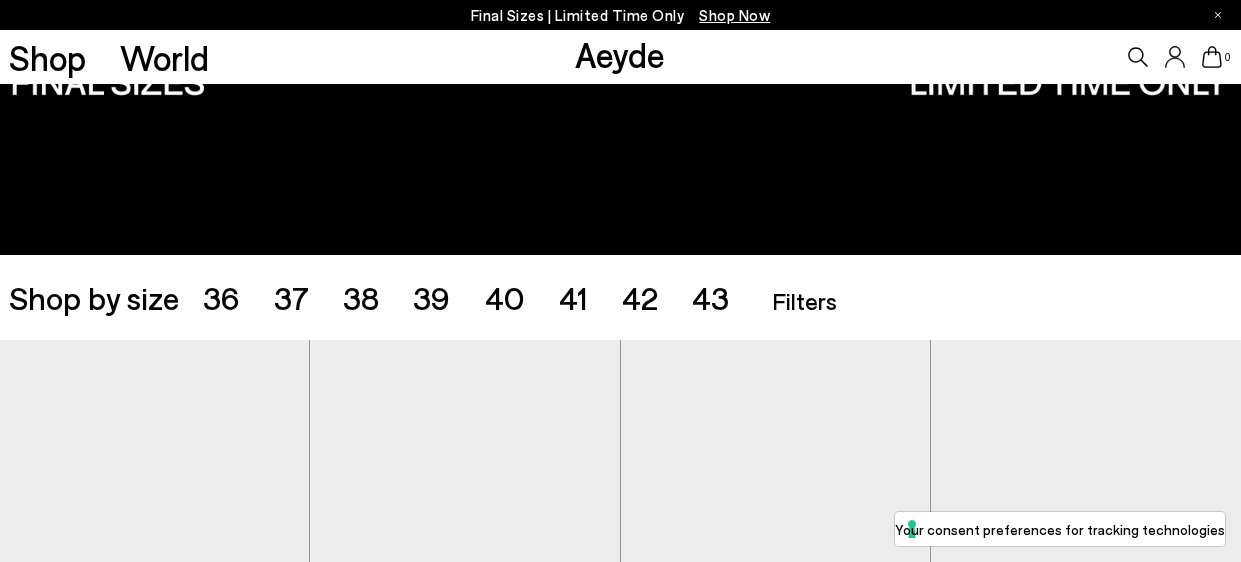 scroll, scrollTop: 92, scrollLeft: 0, axis: vertical 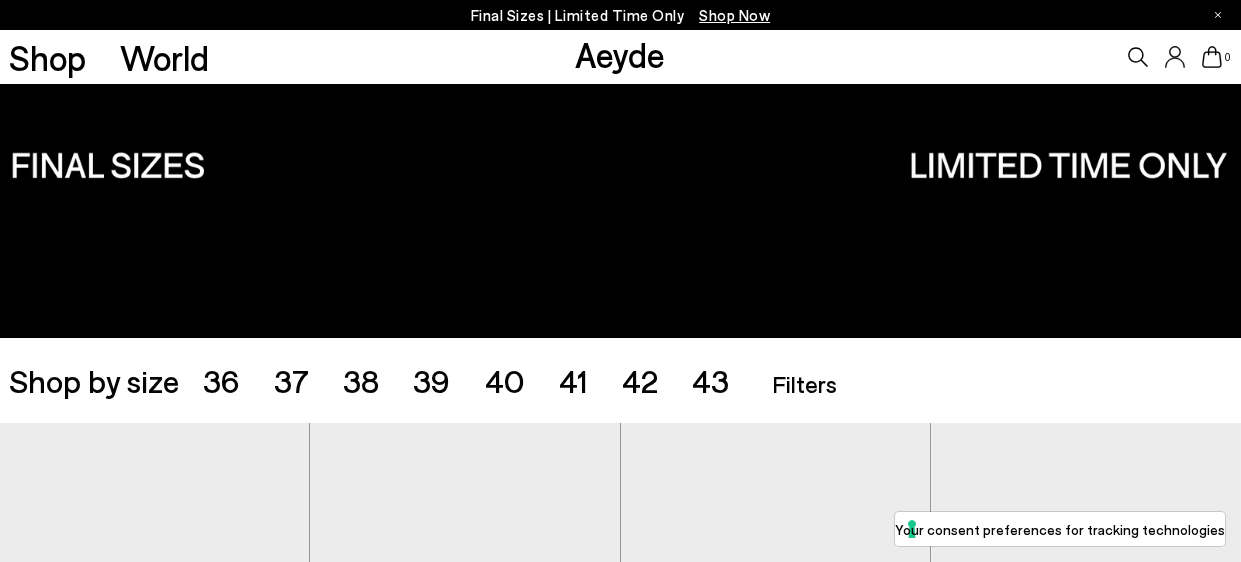 click on "Filters" at bounding box center (804, 383) 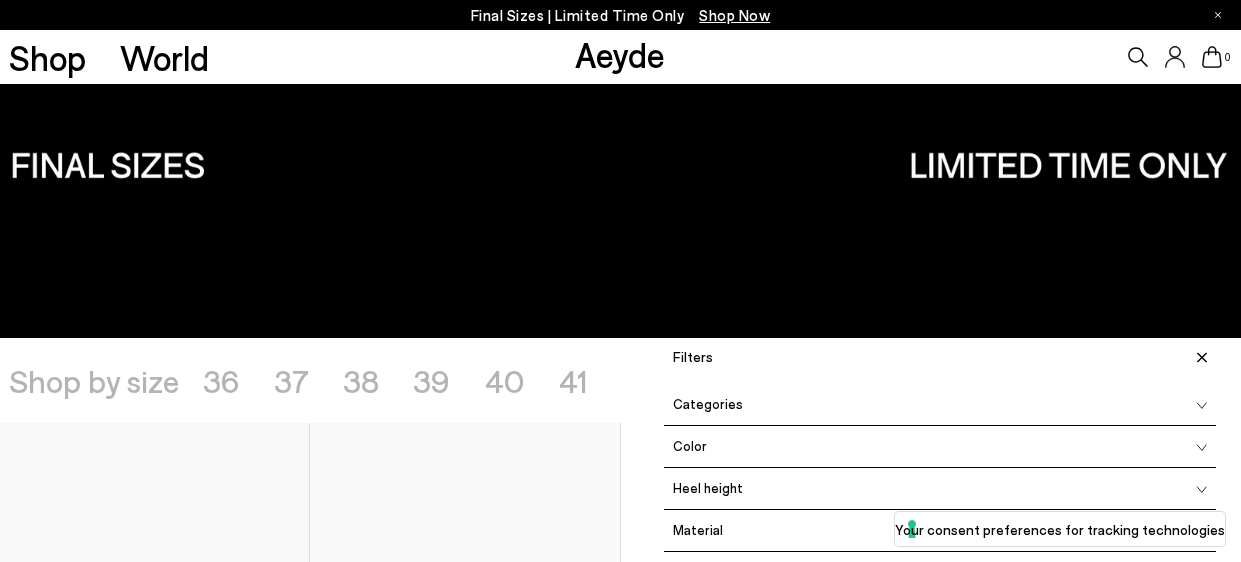 click on "Categories" at bounding box center (703, 404) 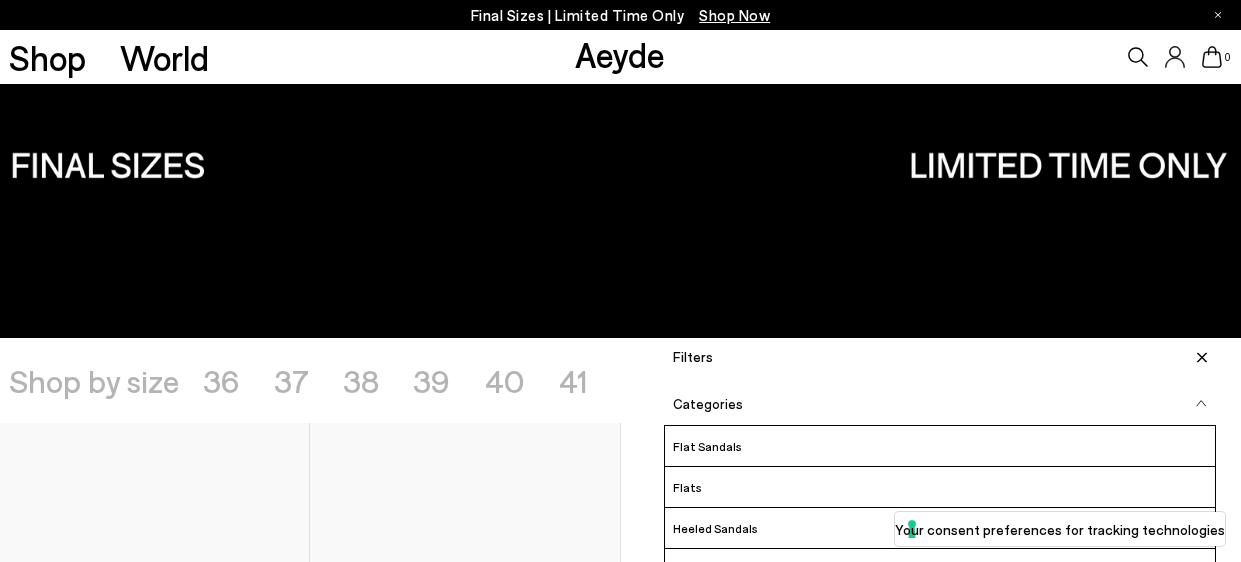 click 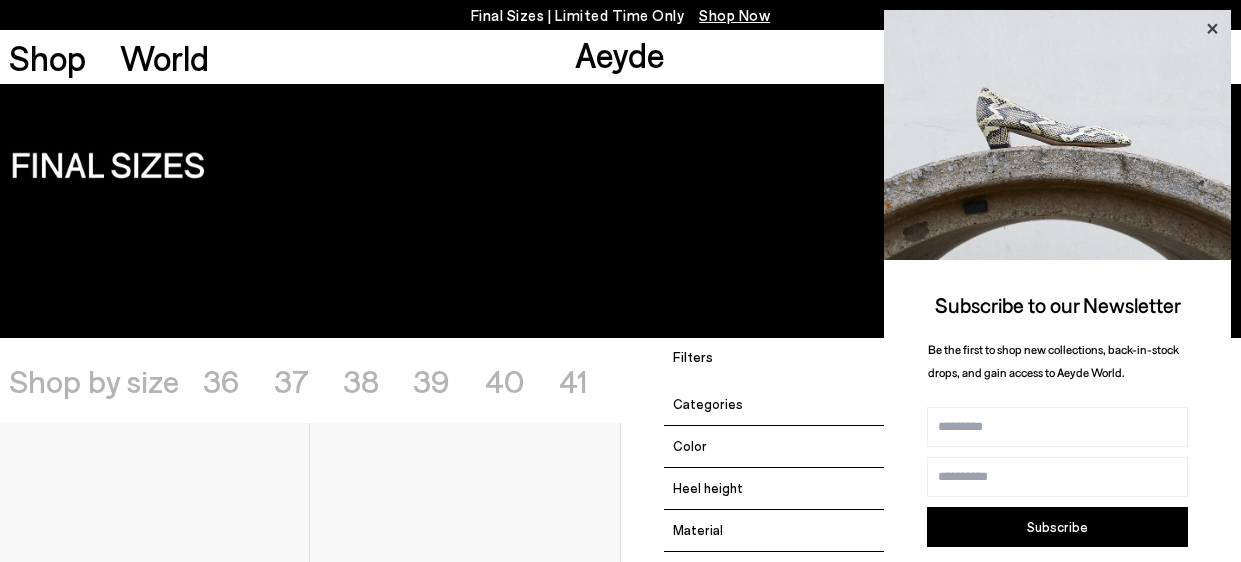 click 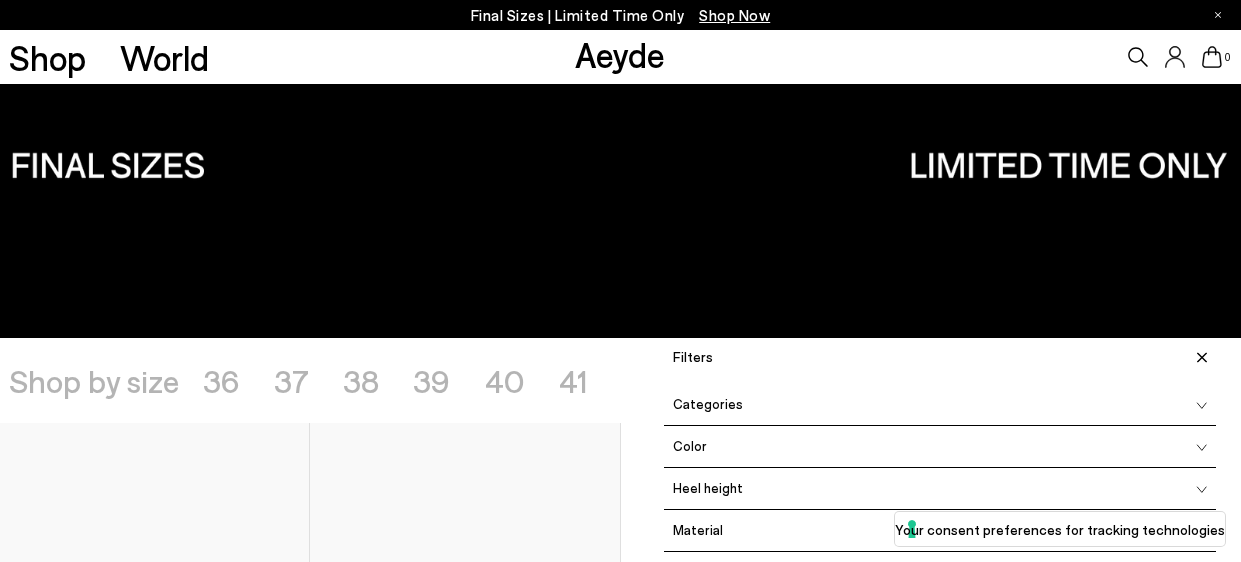 click 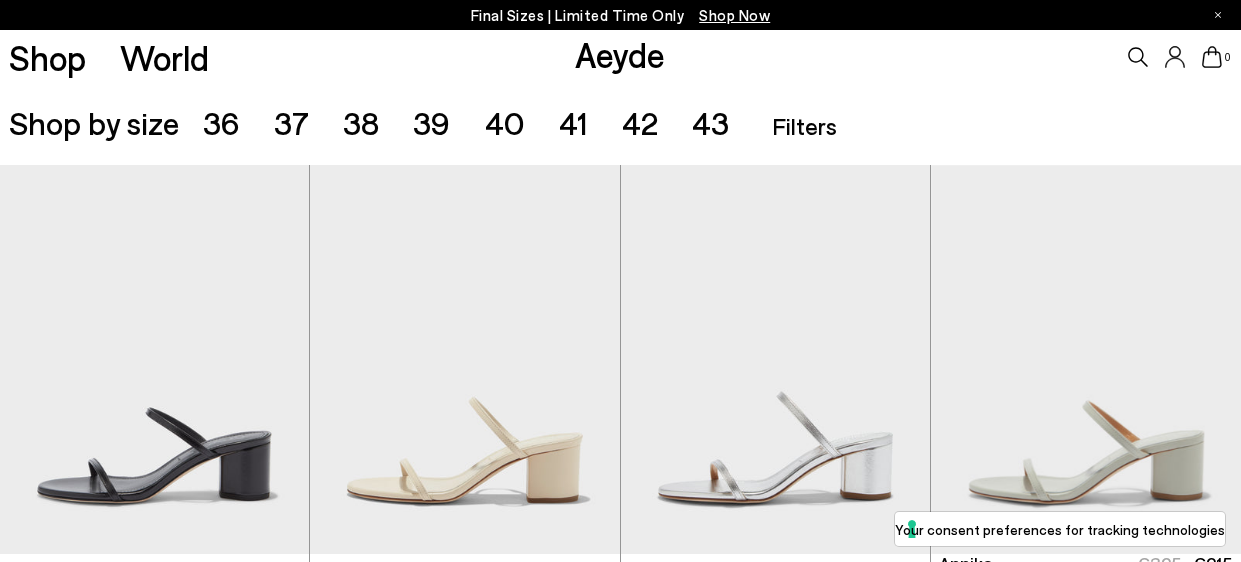 scroll, scrollTop: 351, scrollLeft: 0, axis: vertical 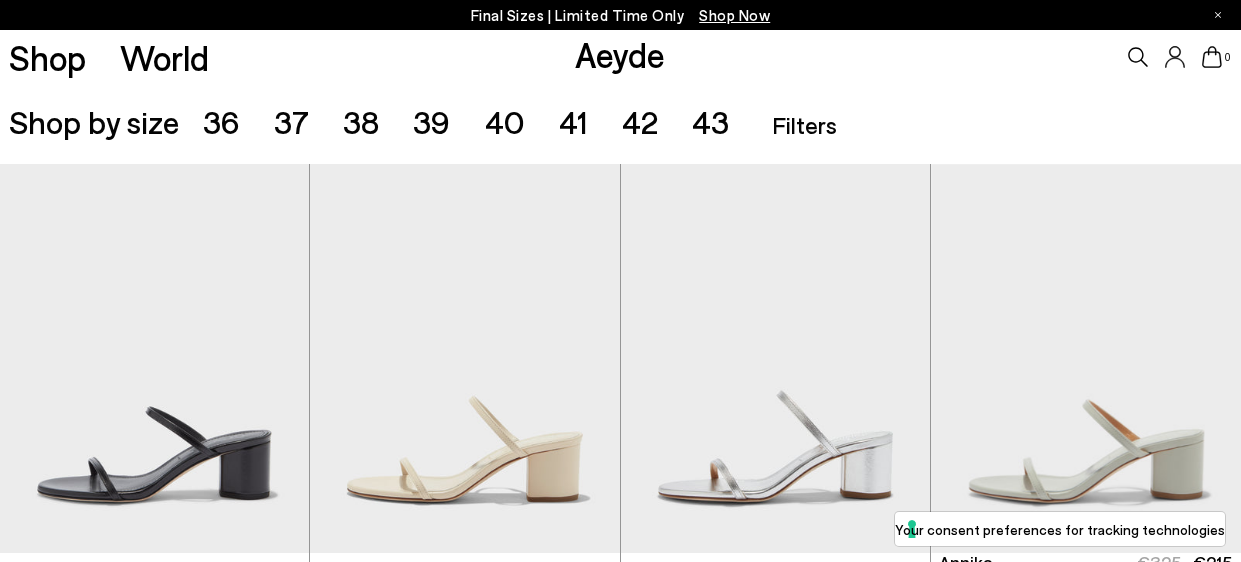 click on "Filters" at bounding box center (804, 124) 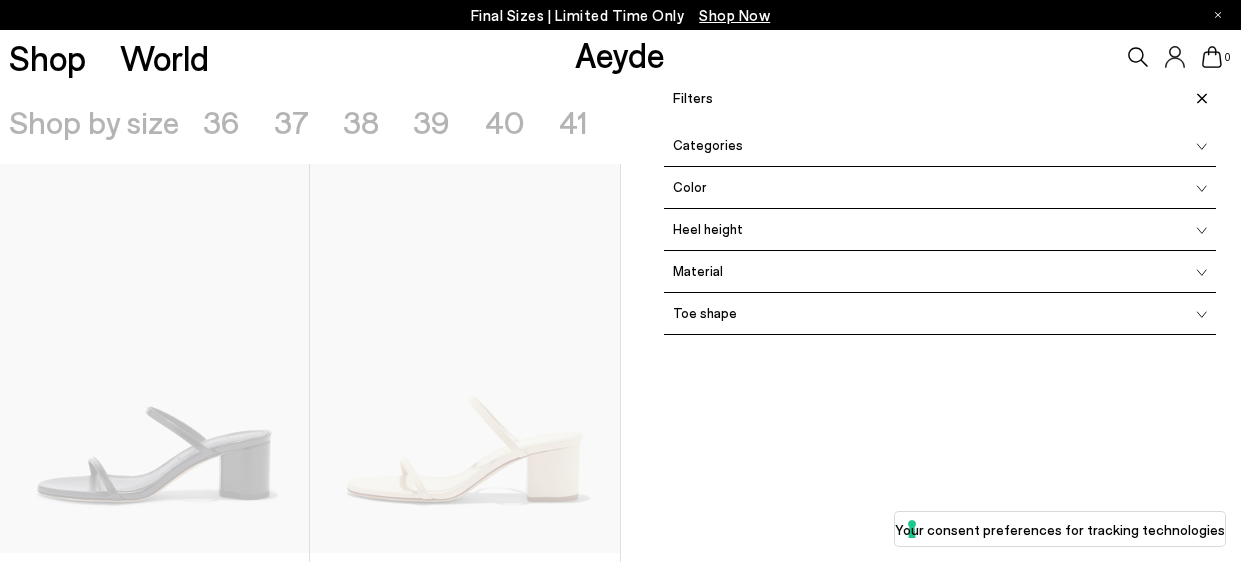 click 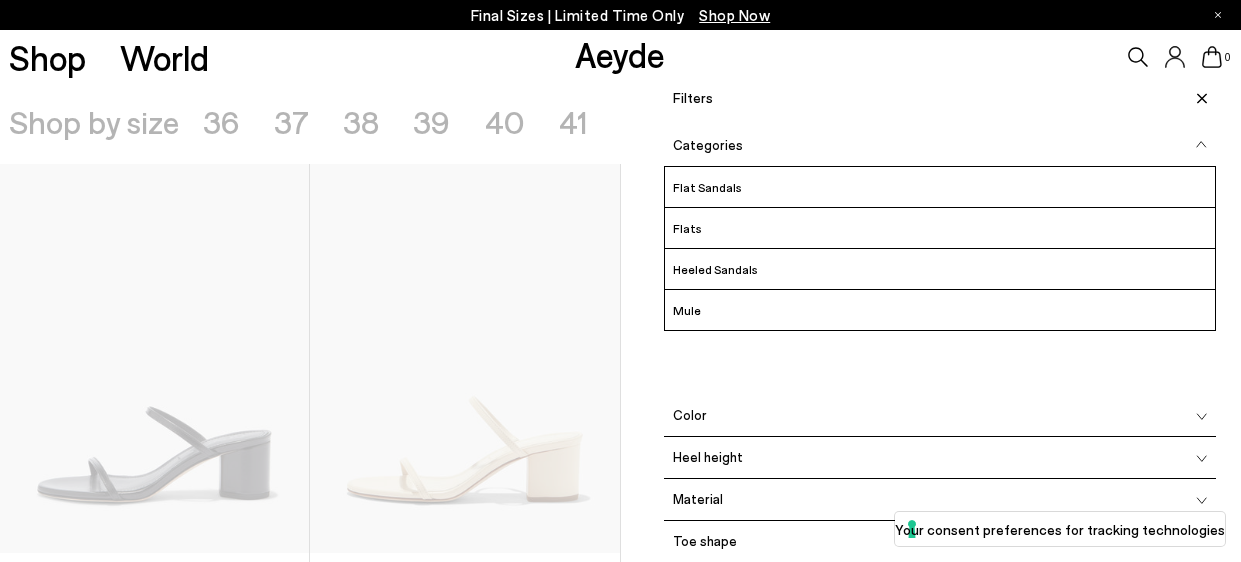 click on "Categories" at bounding box center (940, 146) 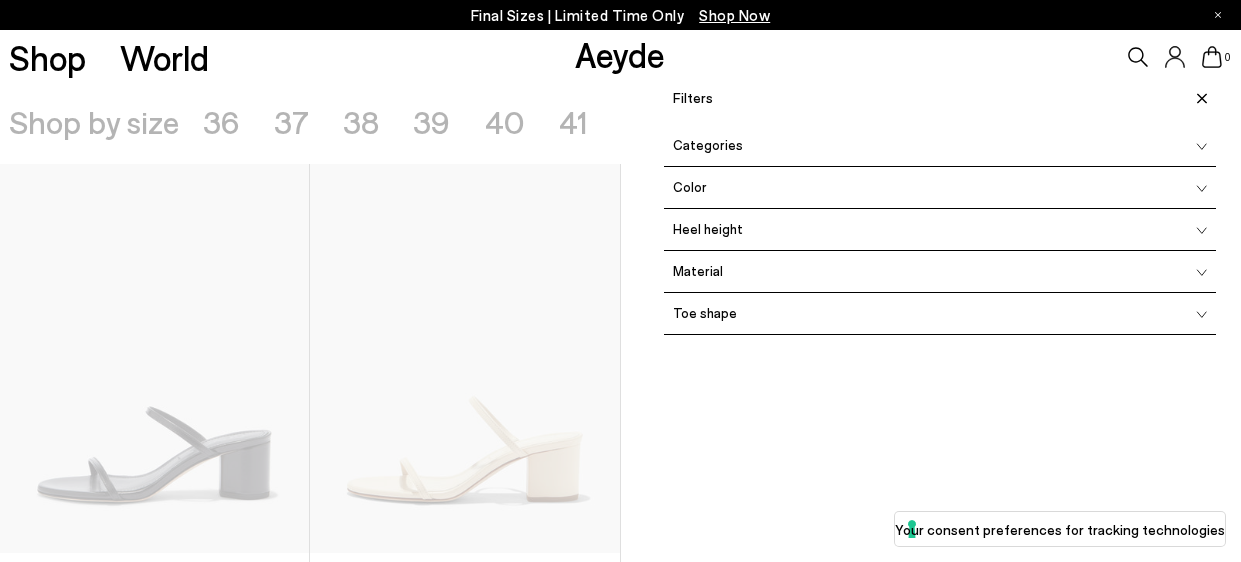 click 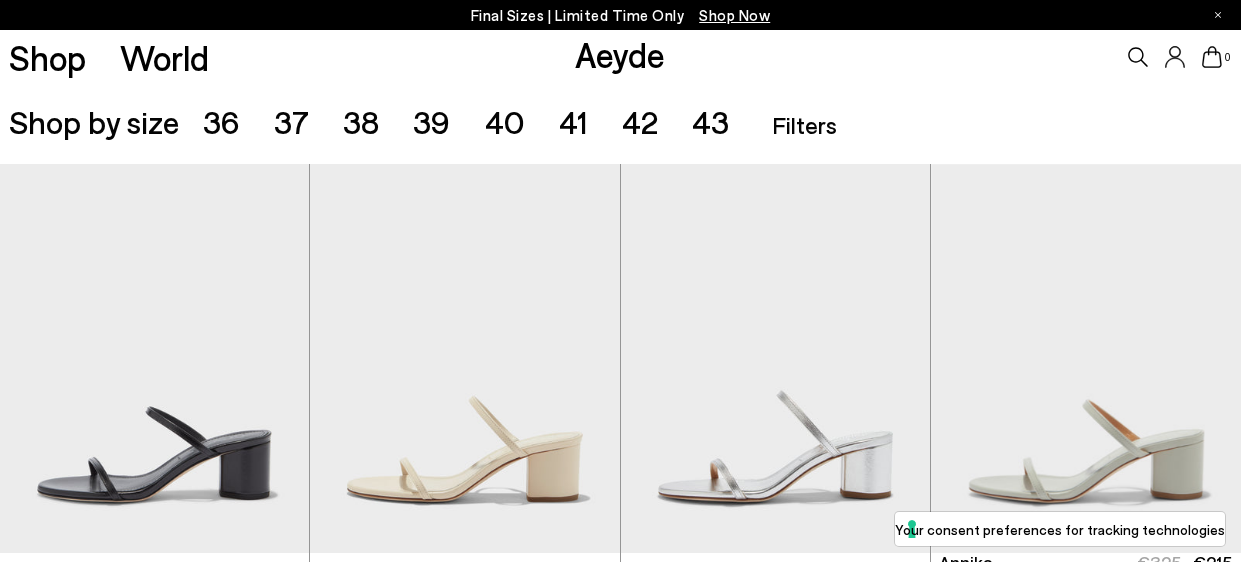 scroll, scrollTop: 1372, scrollLeft: 0, axis: vertical 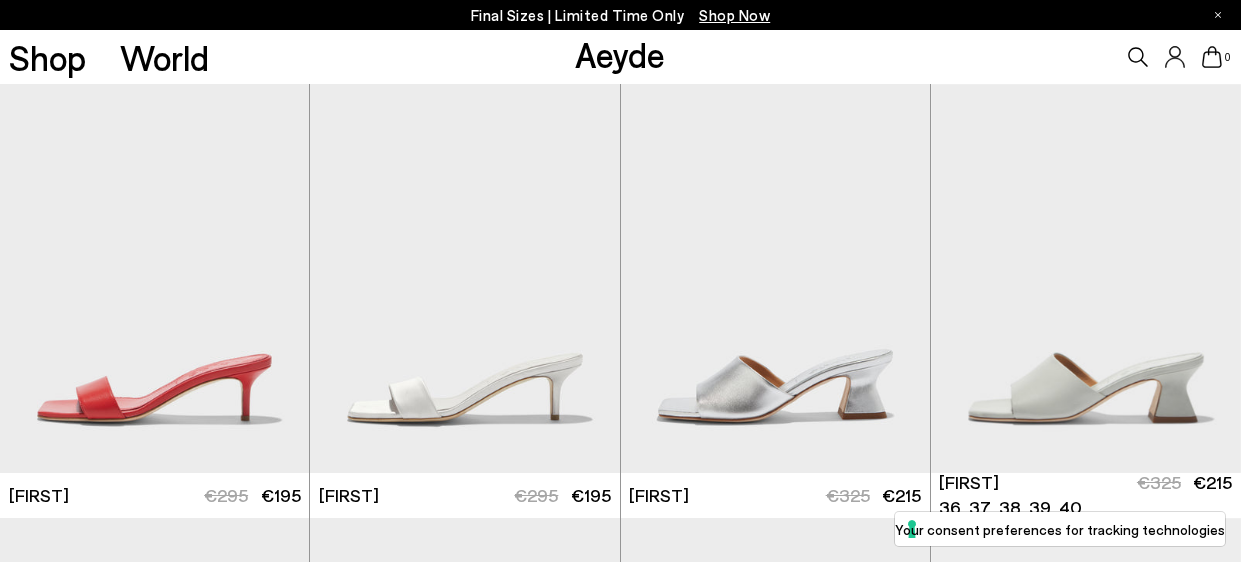 click on "Shop" at bounding box center [47, 57] 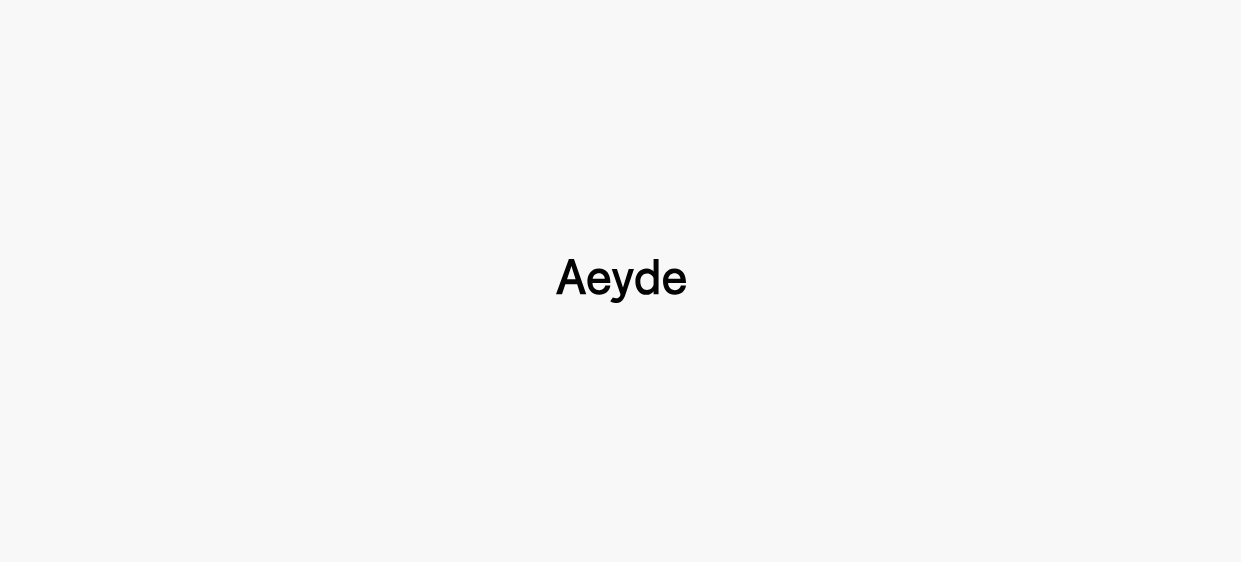 scroll, scrollTop: 0, scrollLeft: 0, axis: both 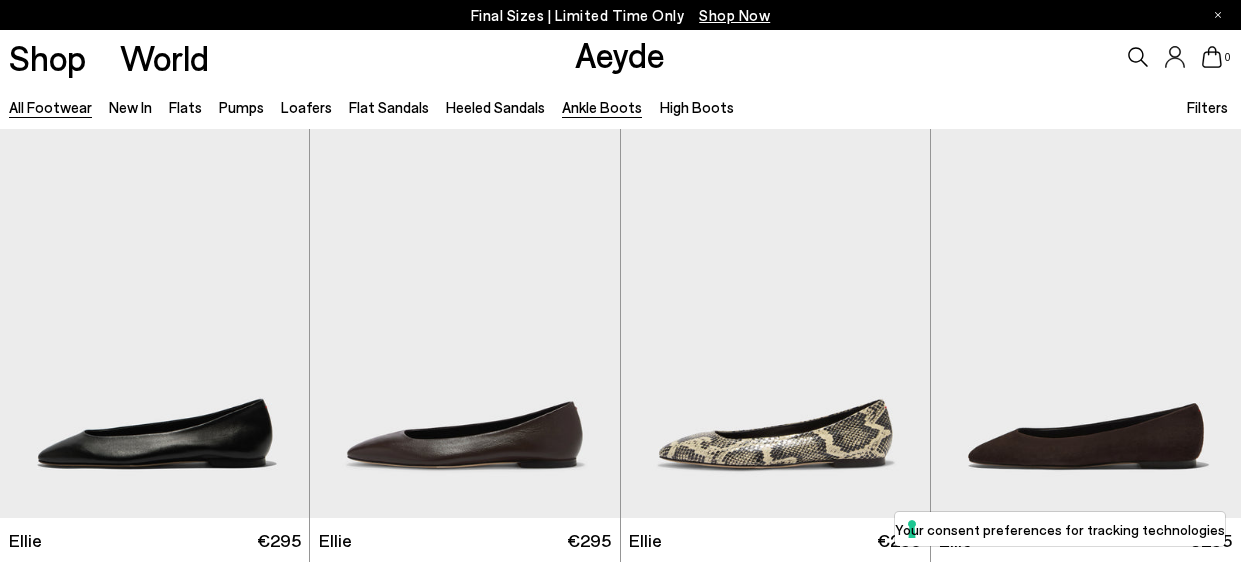 click on "Ankle Boots" at bounding box center [602, 107] 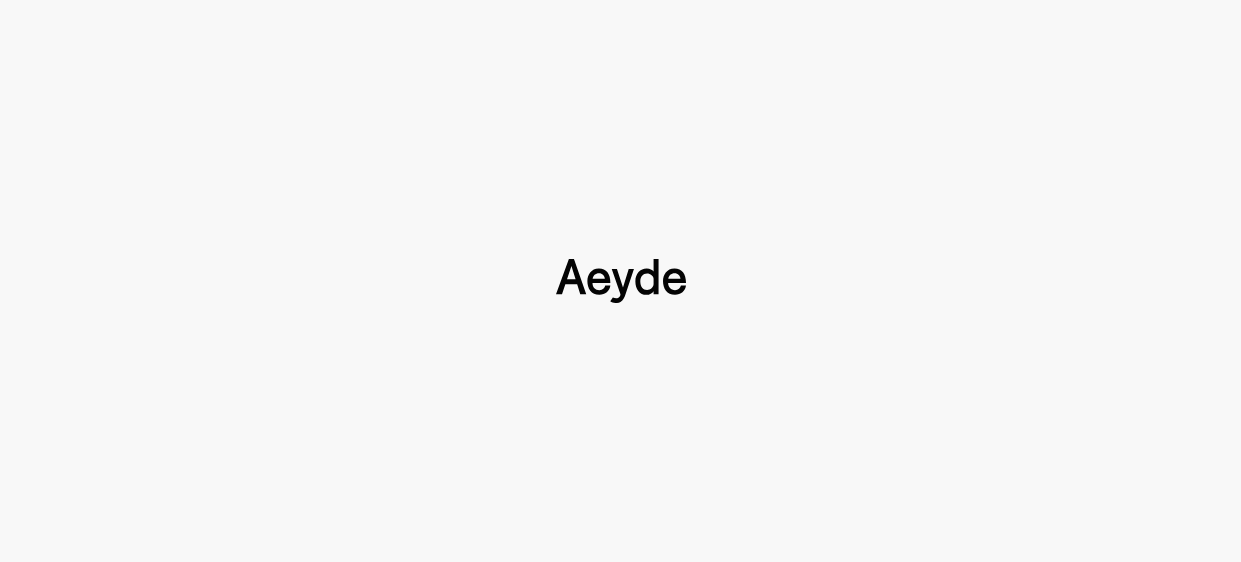 scroll, scrollTop: 0, scrollLeft: 0, axis: both 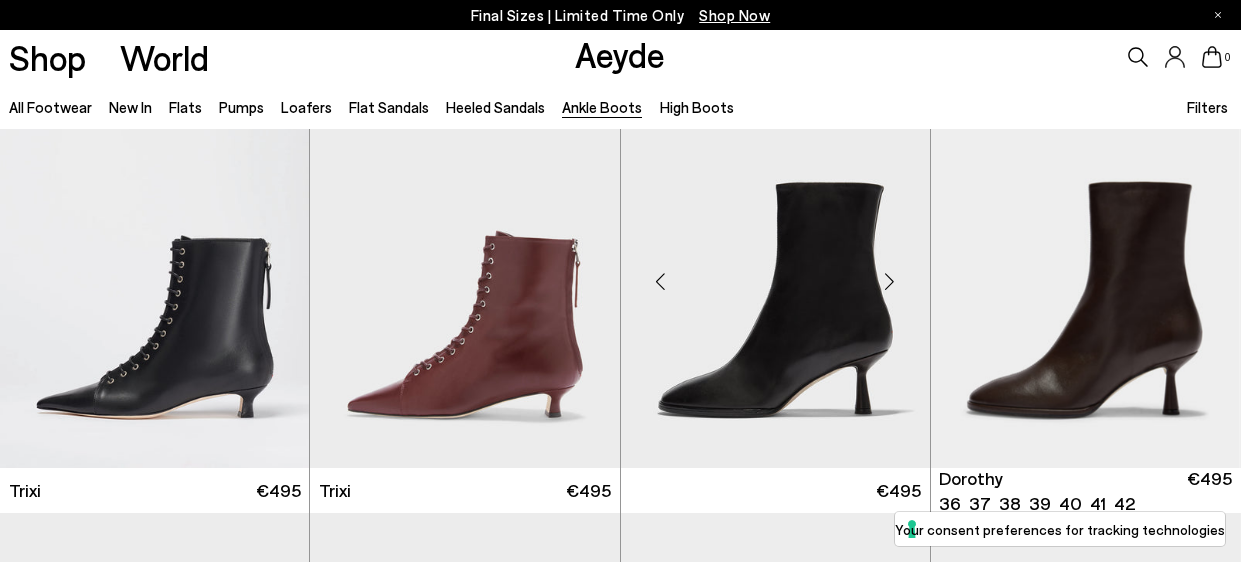 click at bounding box center (775, 273) 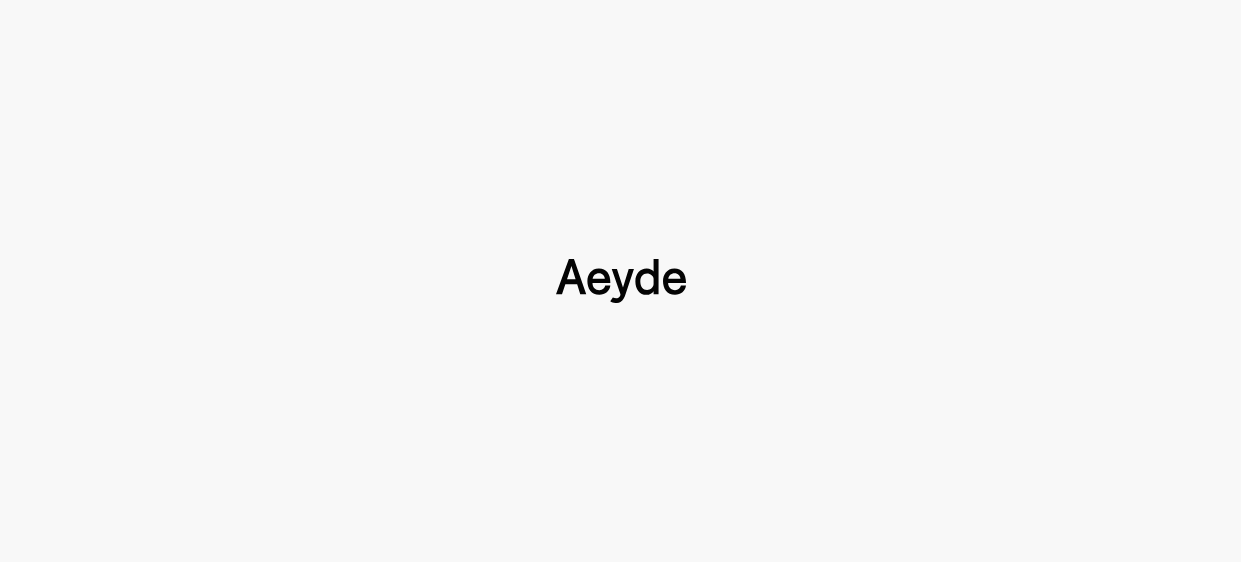 scroll, scrollTop: 0, scrollLeft: 0, axis: both 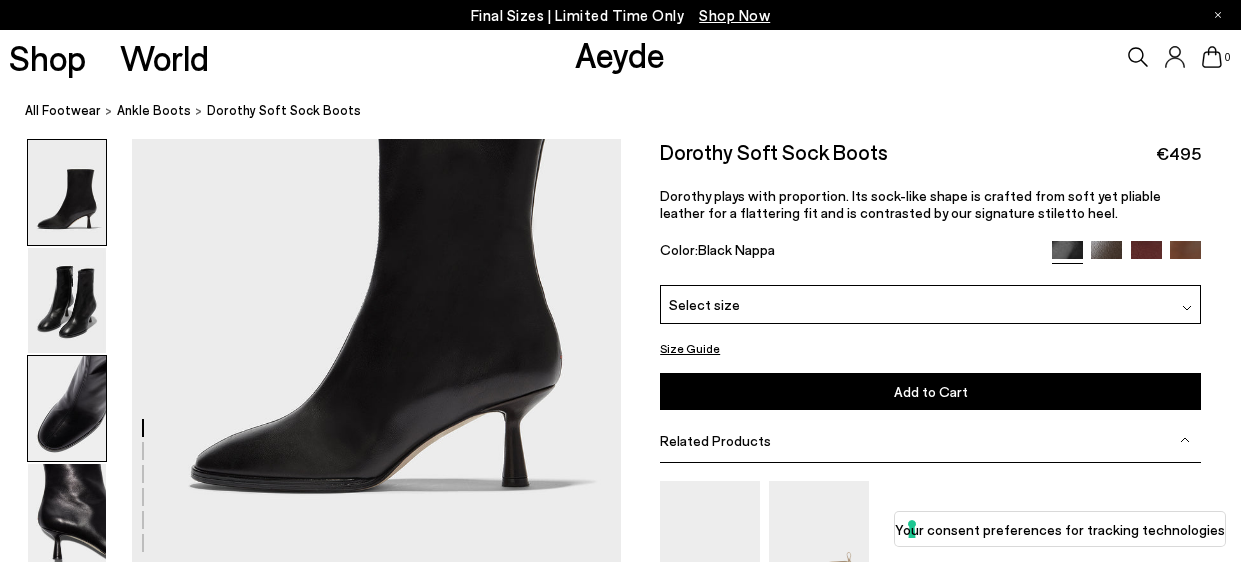 click at bounding box center [67, 408] 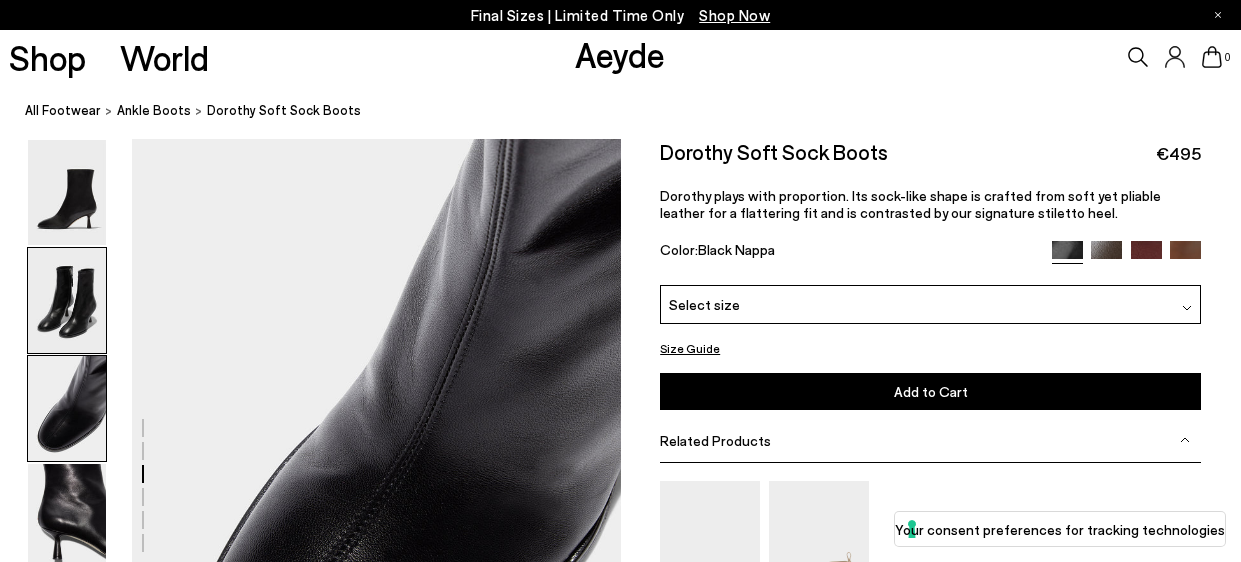 click at bounding box center (67, 300) 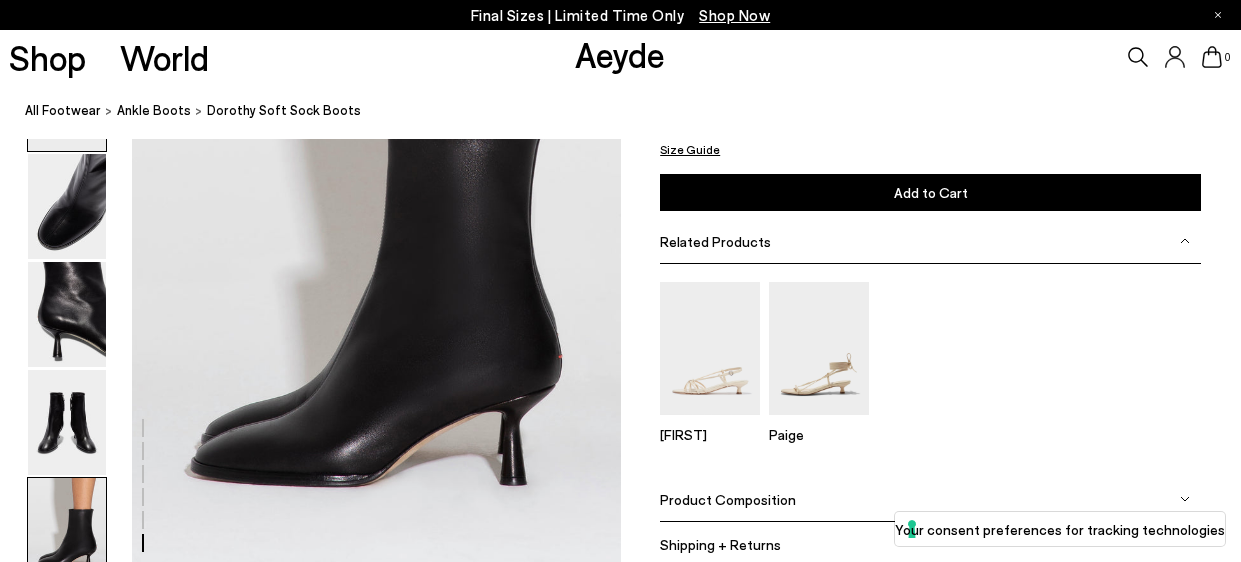 scroll, scrollTop: 3513, scrollLeft: 0, axis: vertical 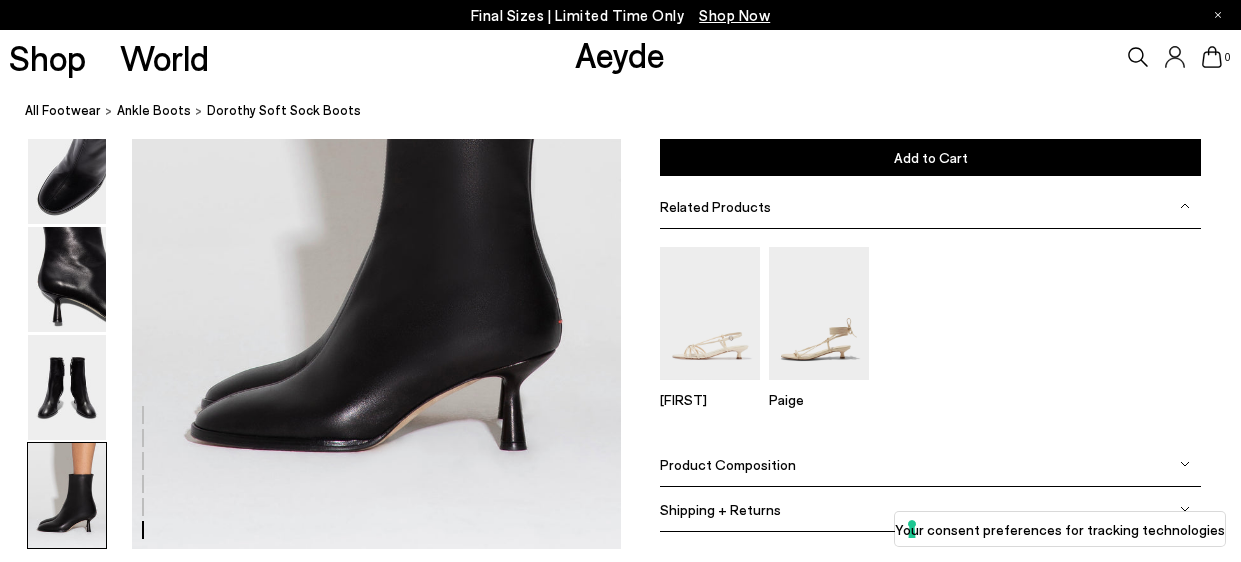 click at bounding box center (67, 495) 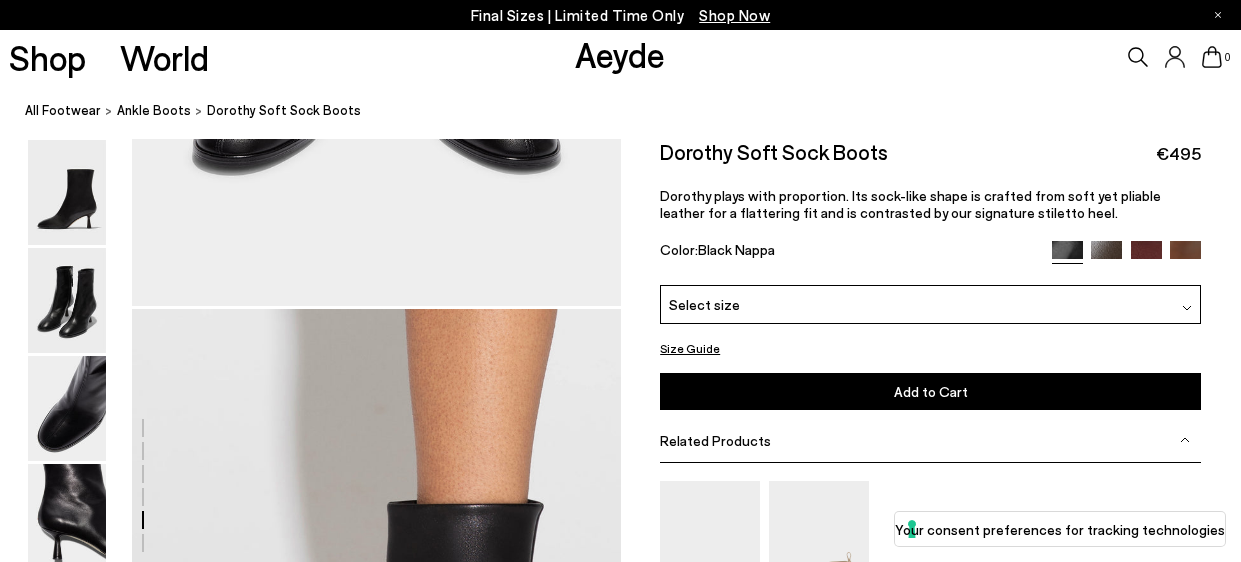 scroll, scrollTop: 3097, scrollLeft: 0, axis: vertical 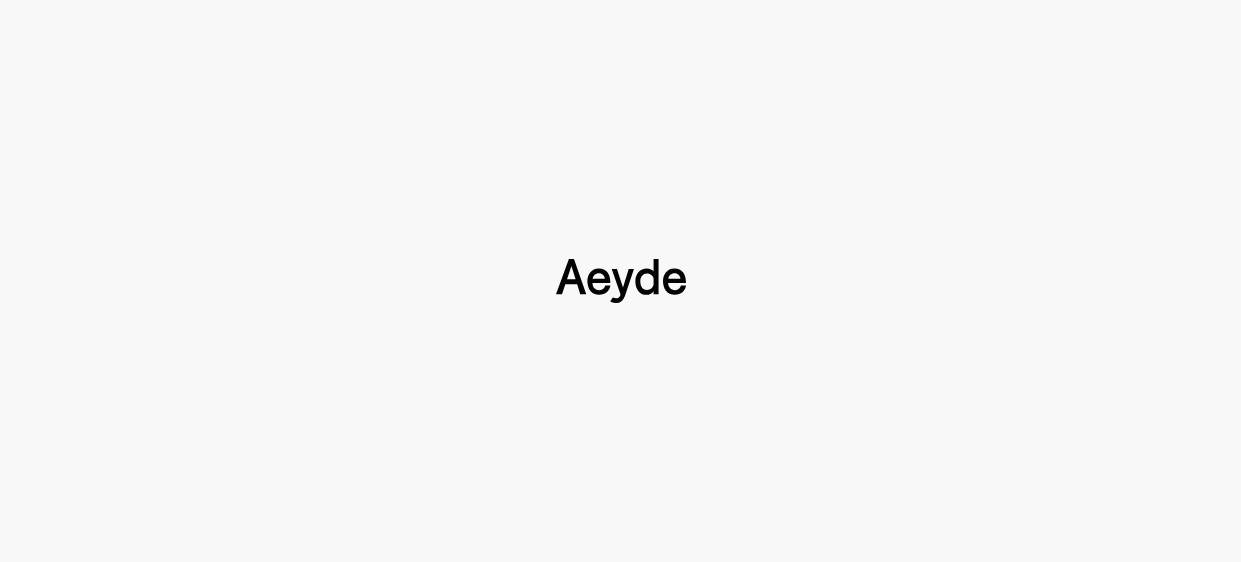 type 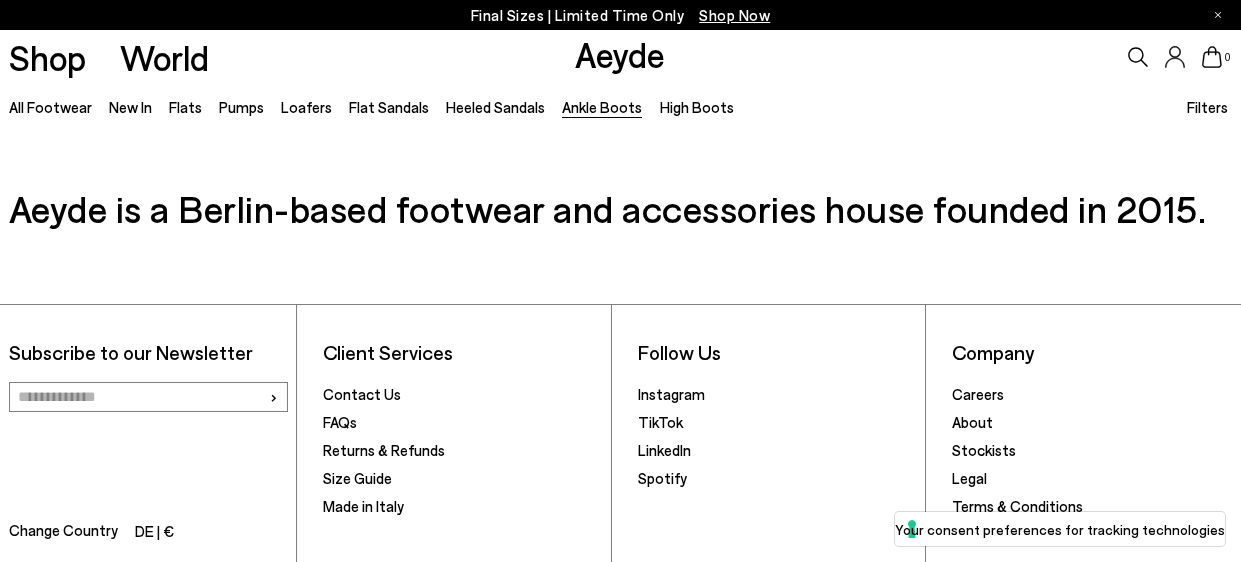 scroll, scrollTop: 3526, scrollLeft: 0, axis: vertical 